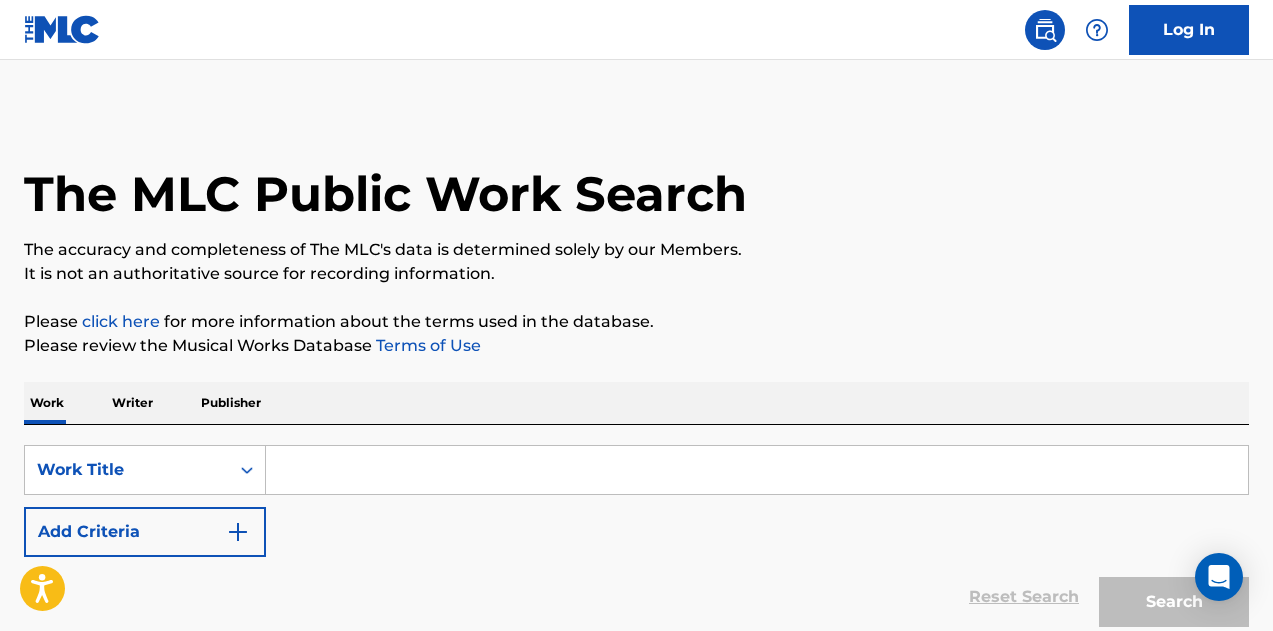 scroll, scrollTop: 0, scrollLeft: 0, axis: both 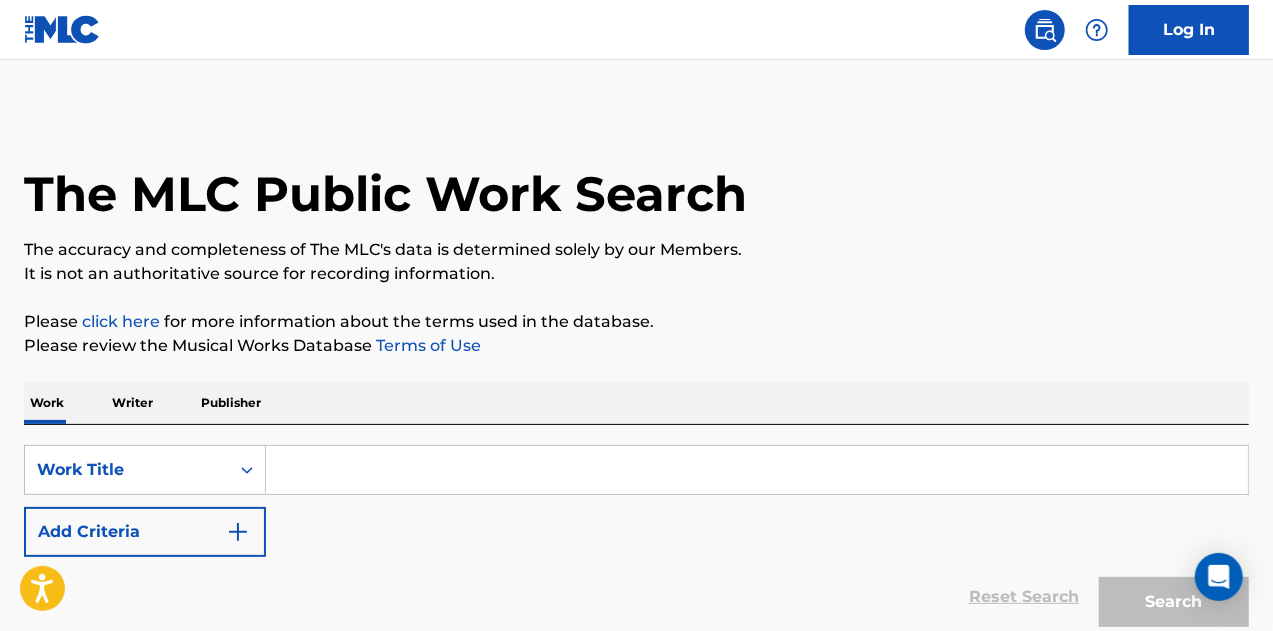 click at bounding box center [757, 470] 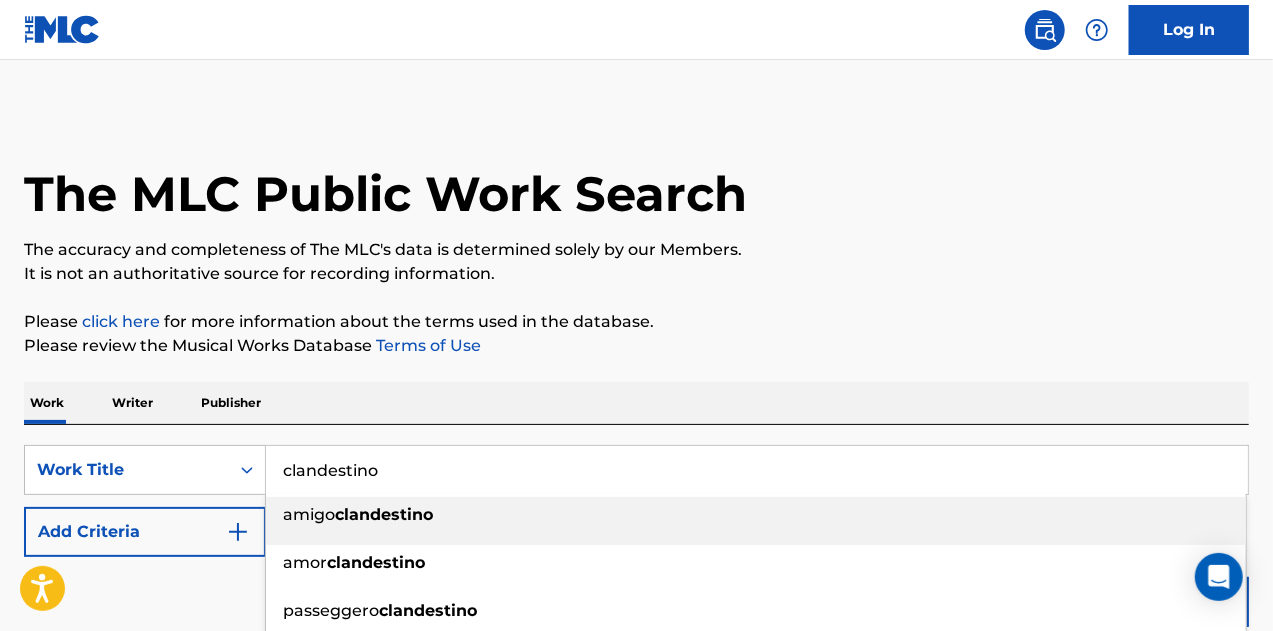 type on "clandestino" 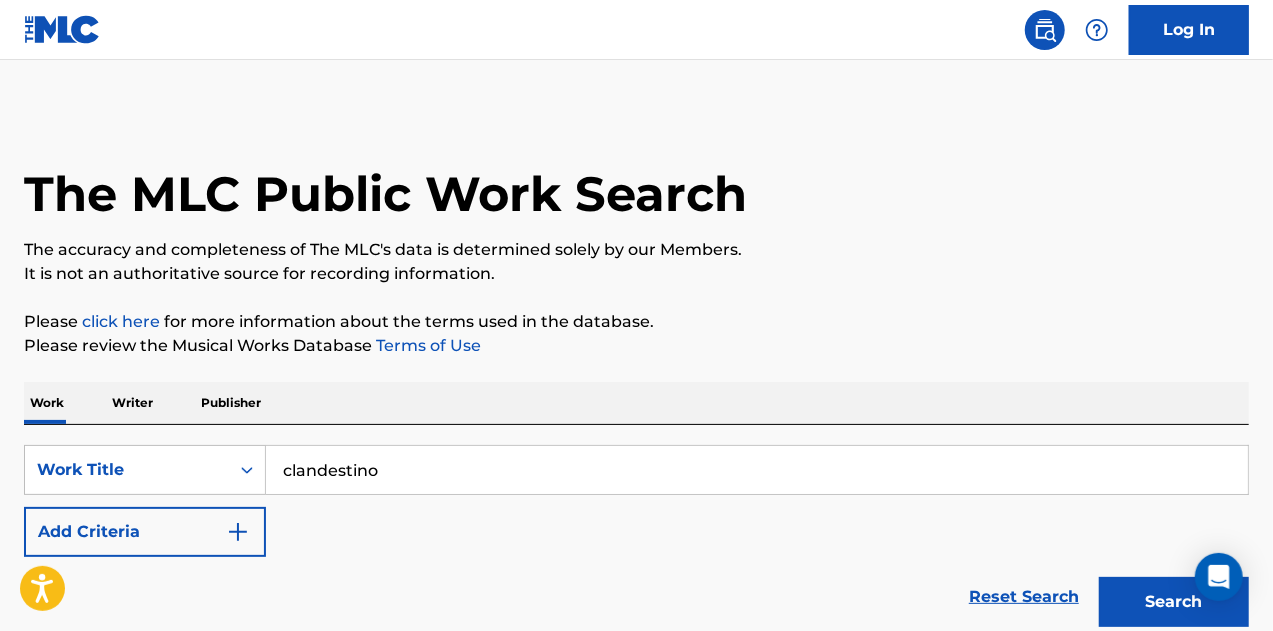 type 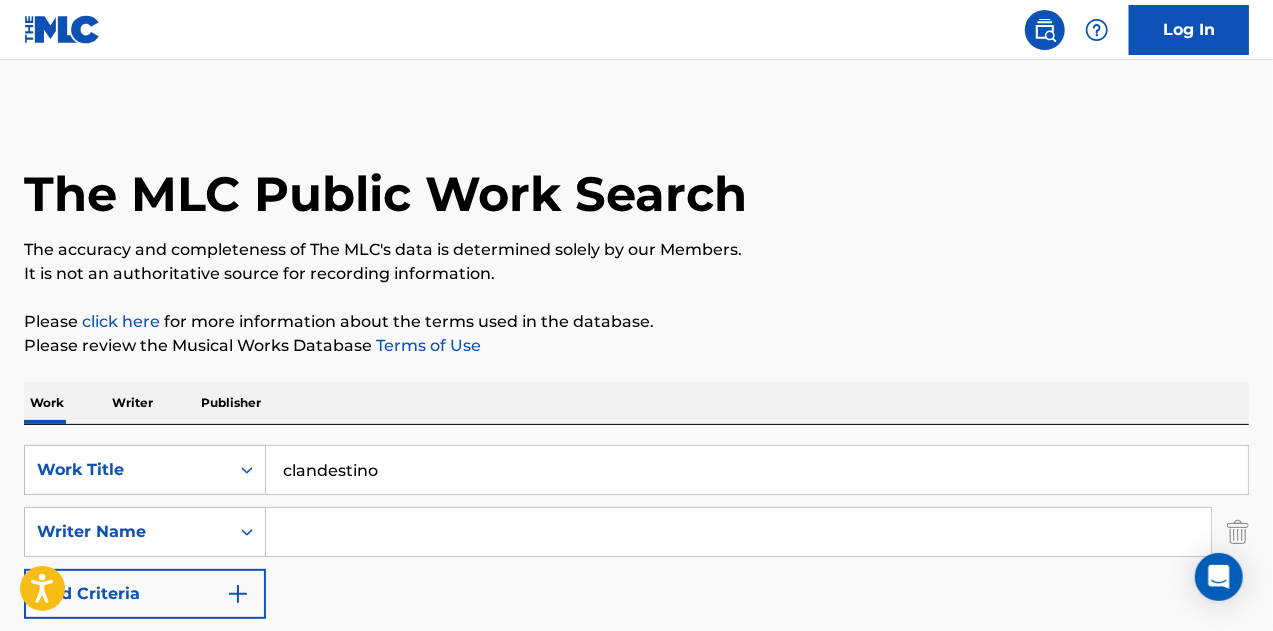 click at bounding box center [738, 532] 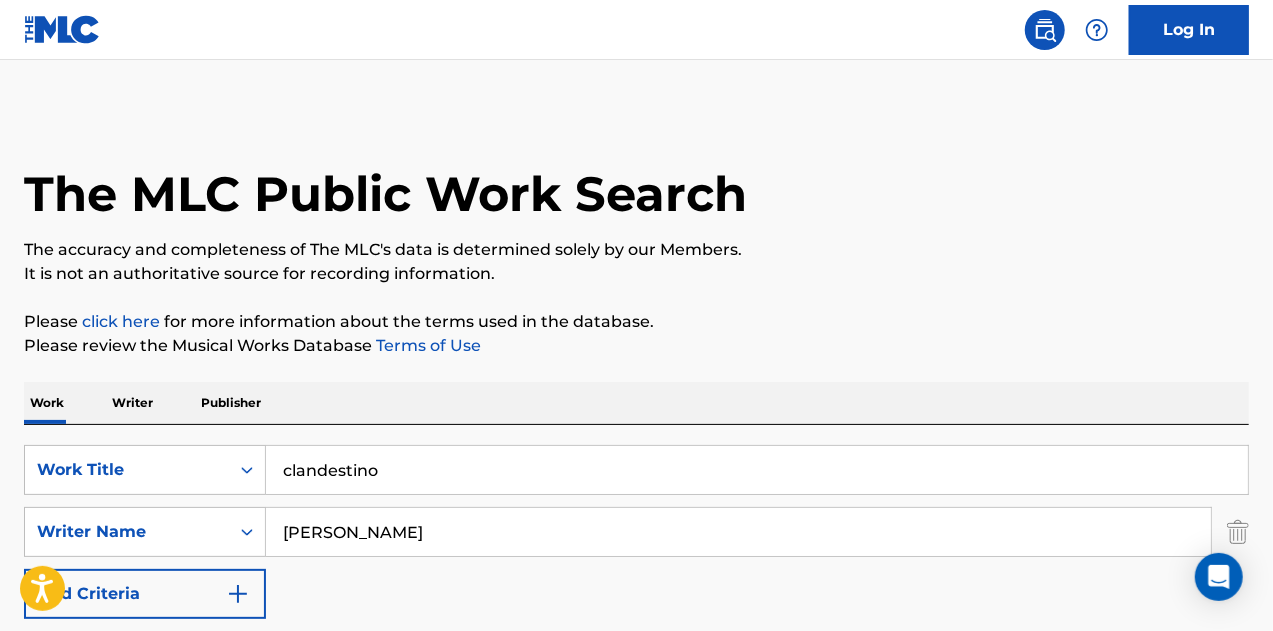 type on "[PERSON_NAME]" 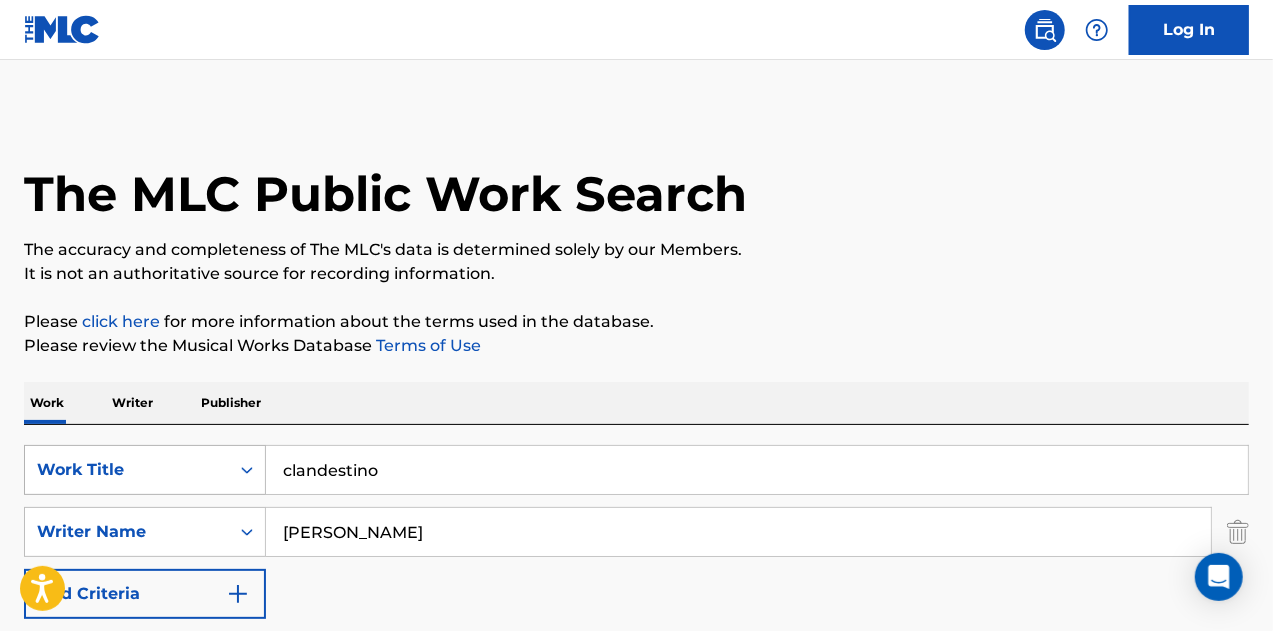 drag, startPoint x: 466, startPoint y: 465, endPoint x: 121, endPoint y: 463, distance: 345.0058 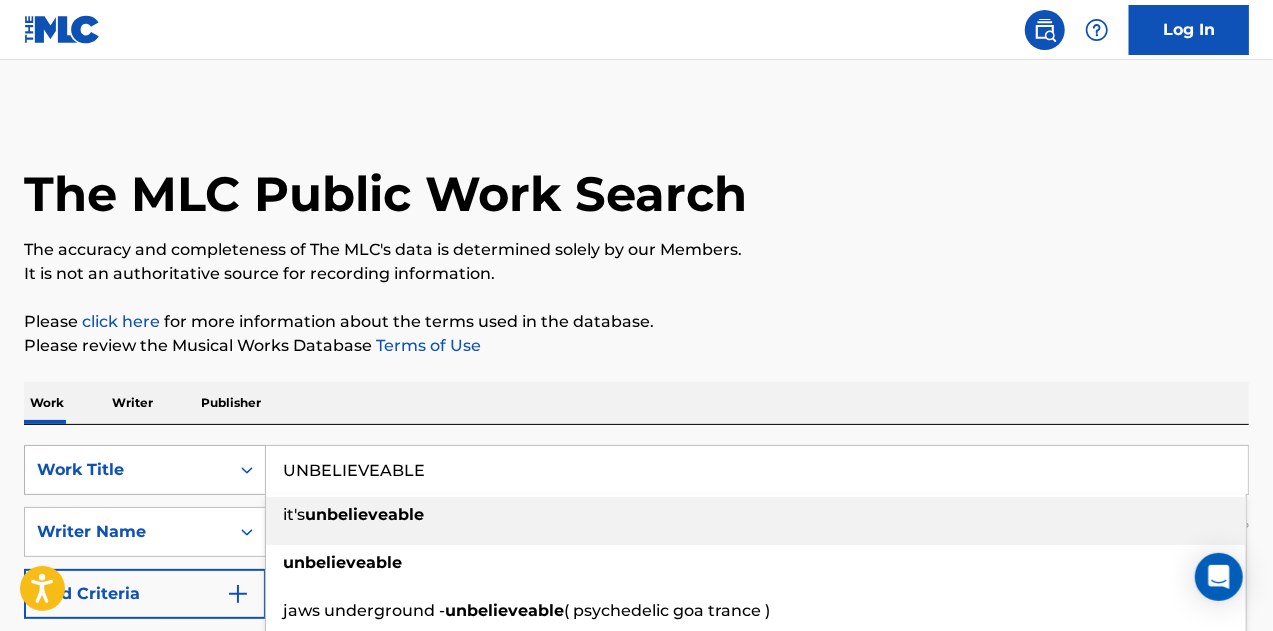 type on "UNBELIEVEABLE" 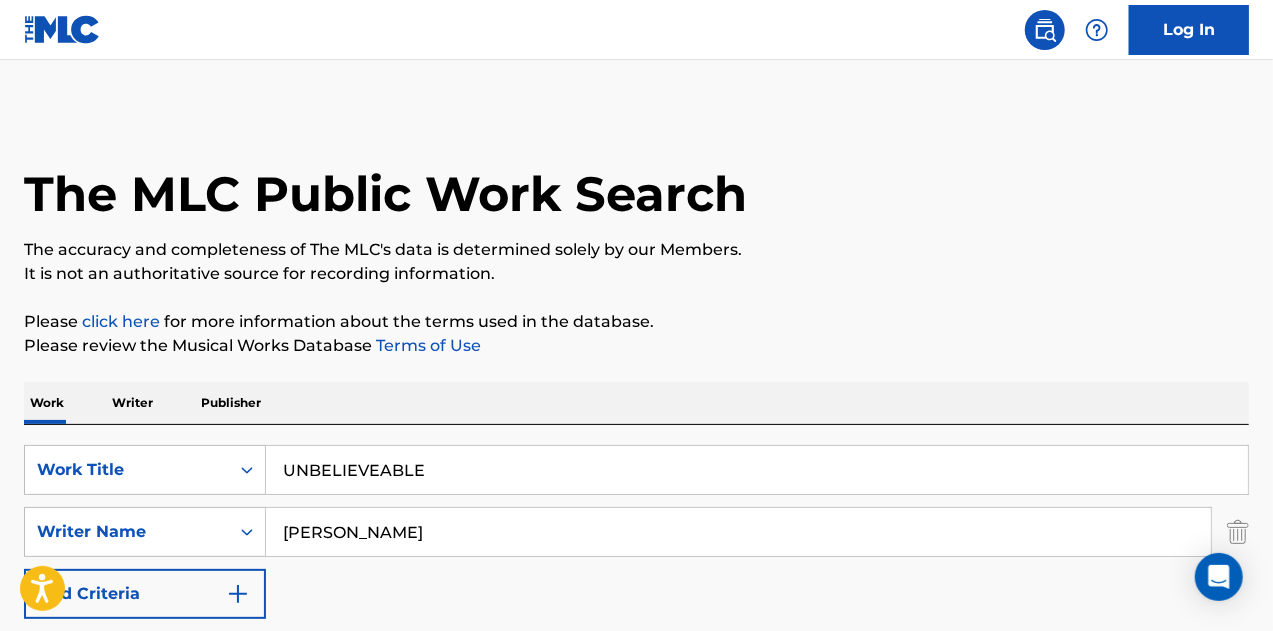 click on "Search" at bounding box center (1174, 664) 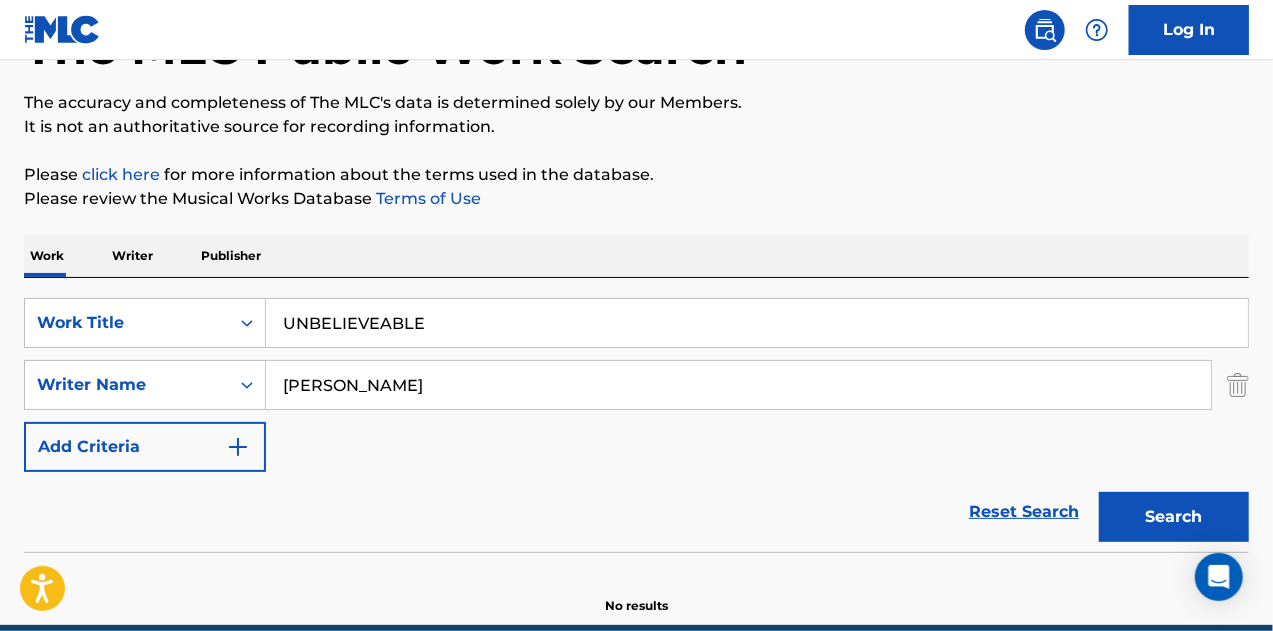 scroll, scrollTop: 236, scrollLeft: 0, axis: vertical 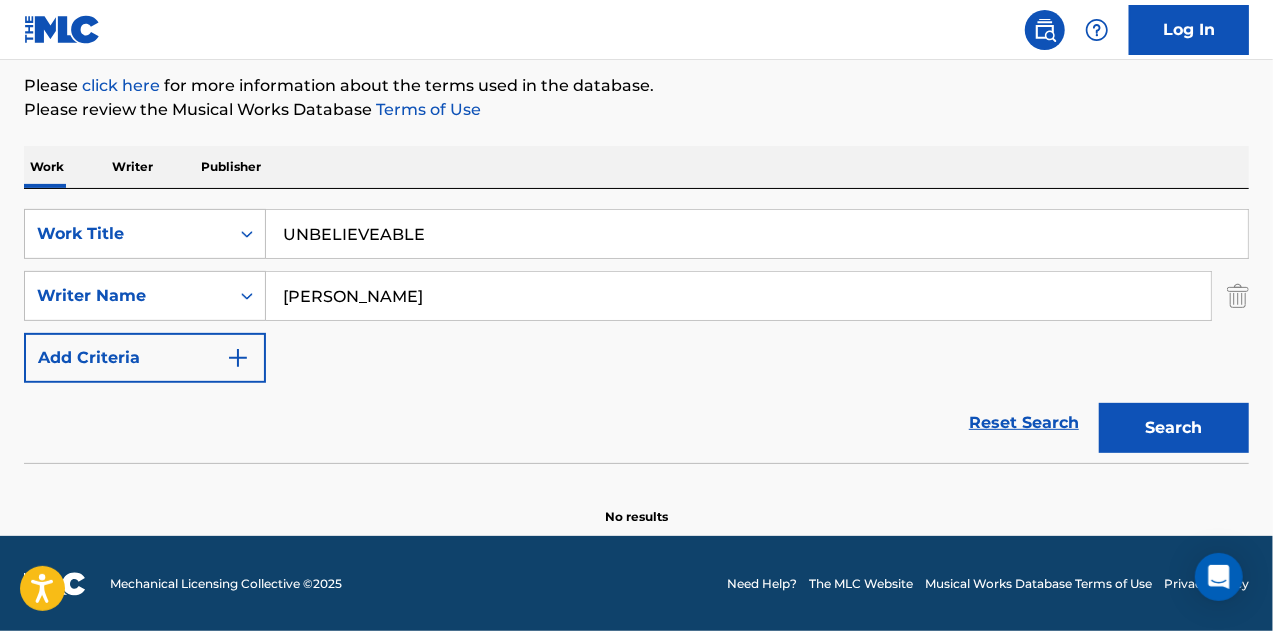 click on "Search" at bounding box center [1174, 428] 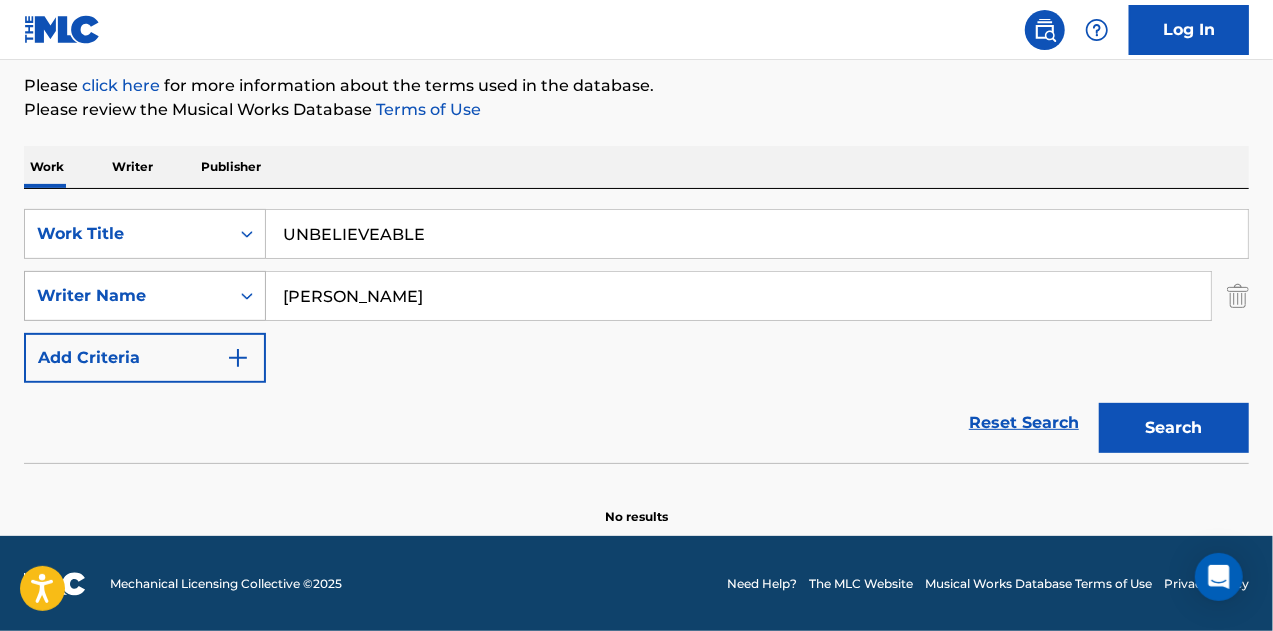 drag, startPoint x: 424, startPoint y: 283, endPoint x: 46, endPoint y: 284, distance: 378.0013 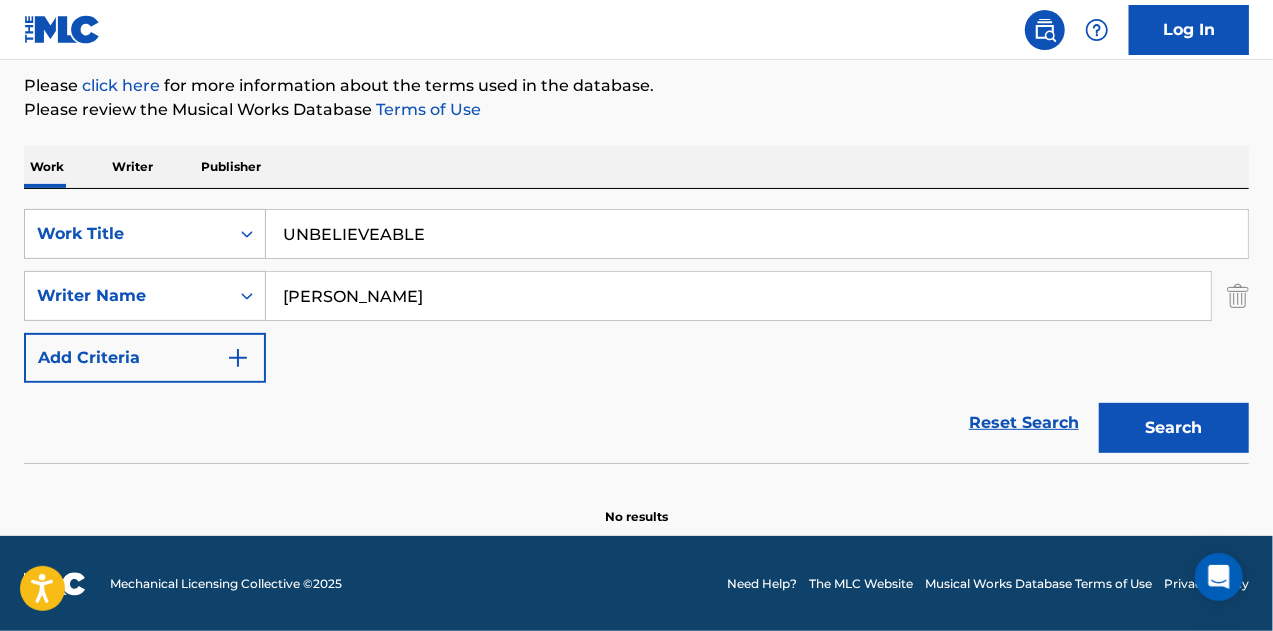 click on "Search" at bounding box center (1174, 428) 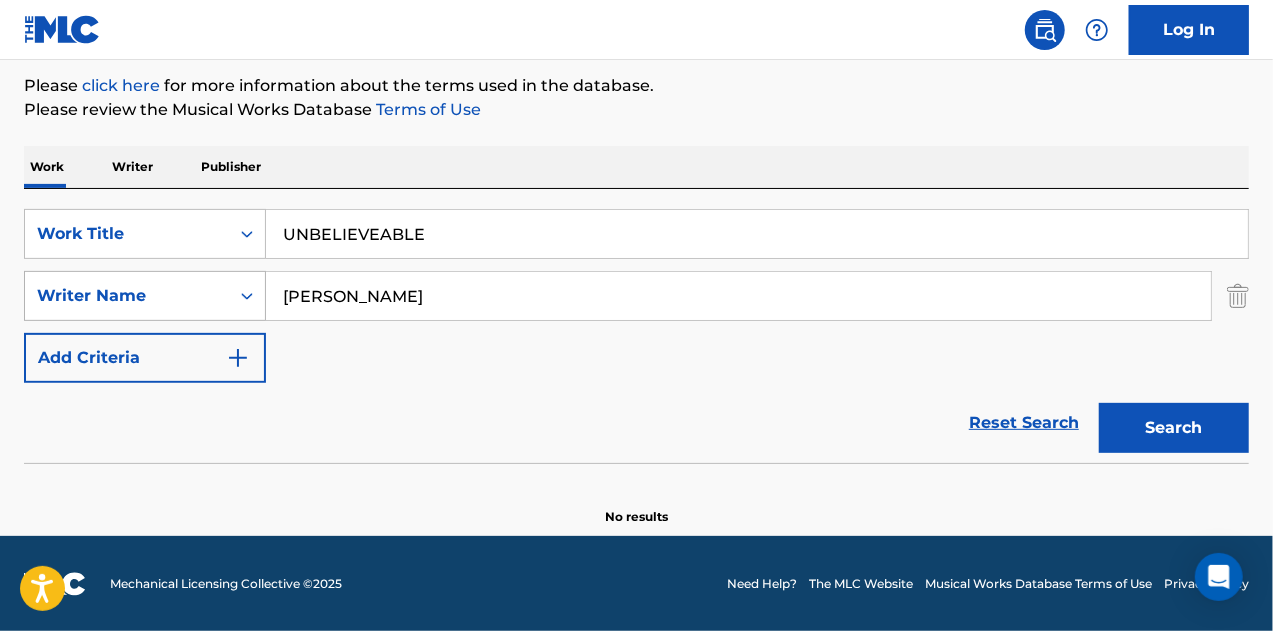 drag, startPoint x: 391, startPoint y: 304, endPoint x: 236, endPoint y: 305, distance: 155.00322 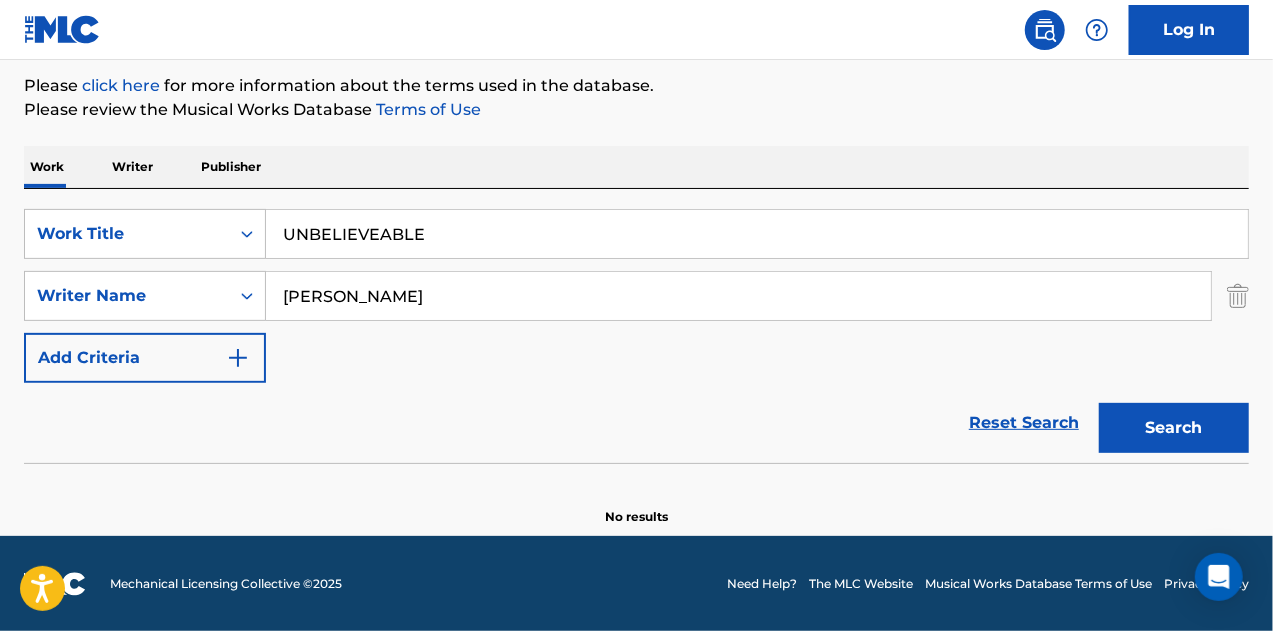 type on "[PERSON_NAME]" 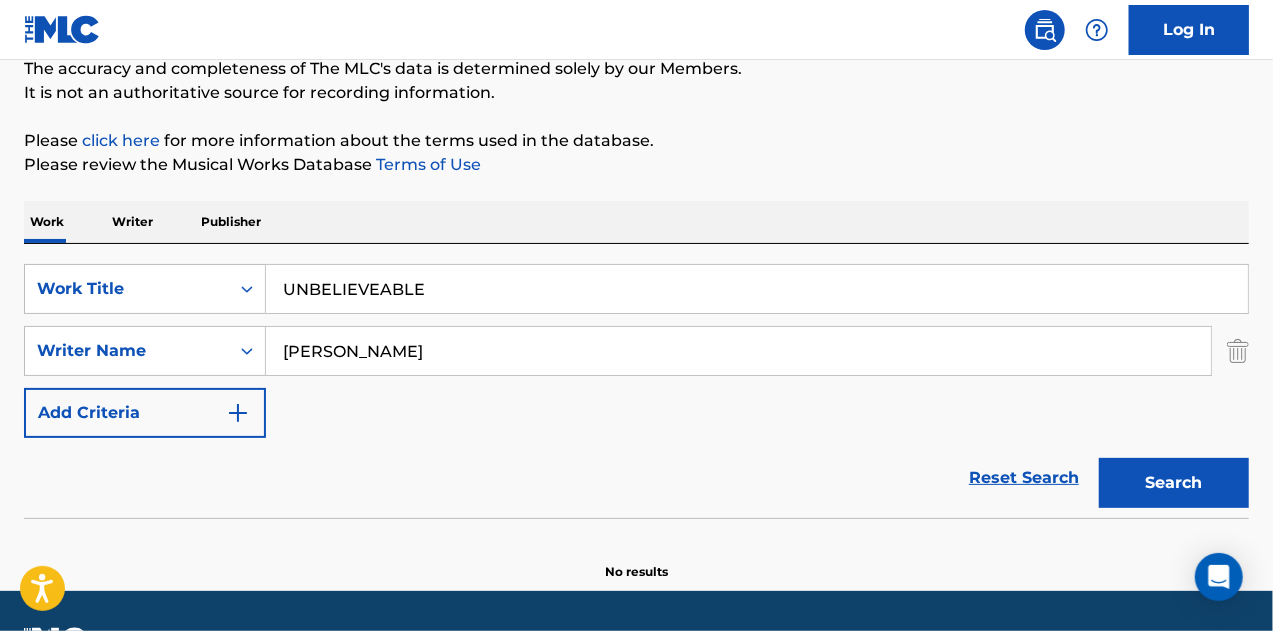 scroll, scrollTop: 200, scrollLeft: 0, axis: vertical 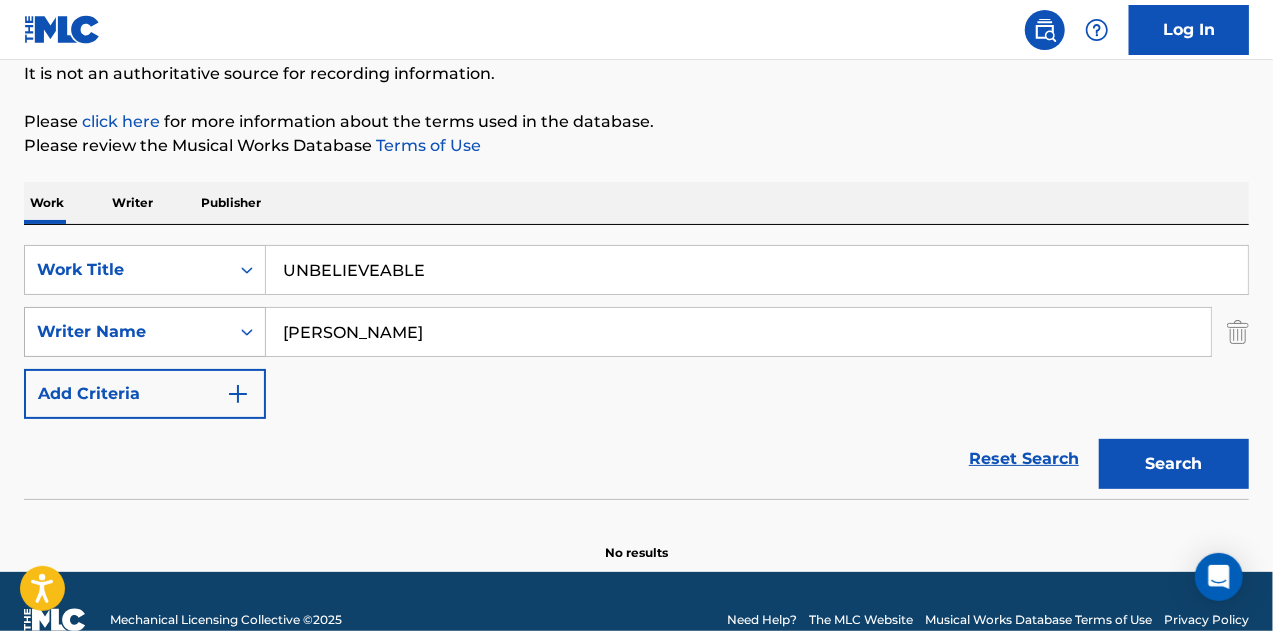 click on "Writer Name" at bounding box center (127, 332) 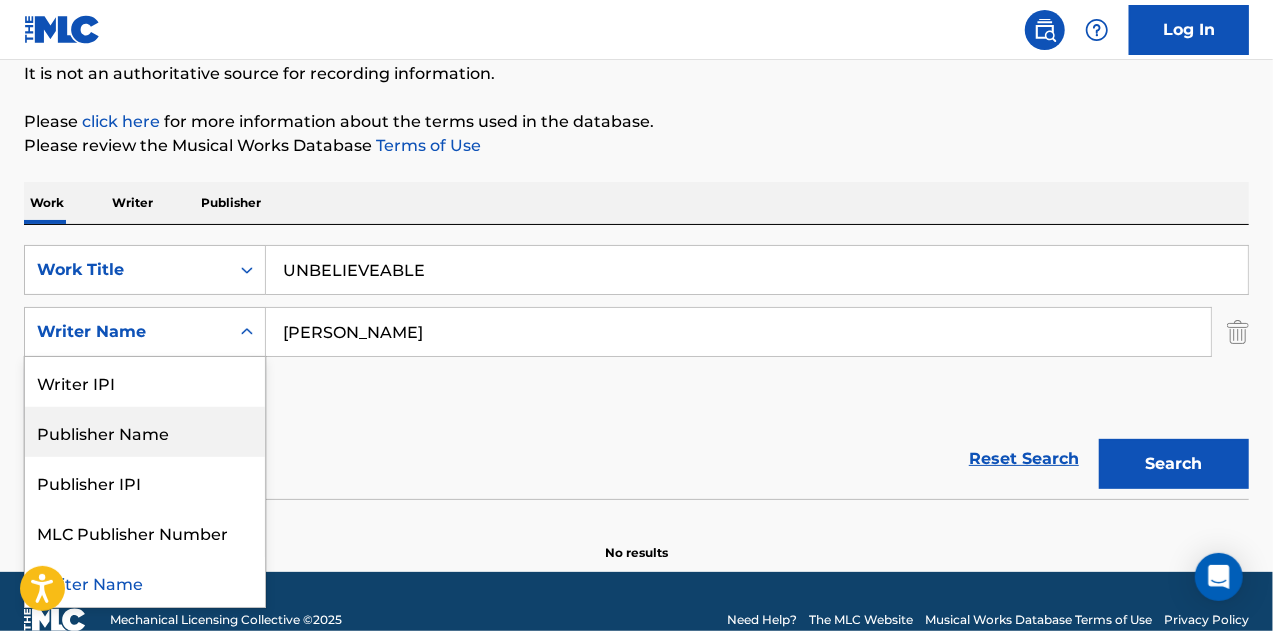 click on "Publisher Name" at bounding box center (145, 432) 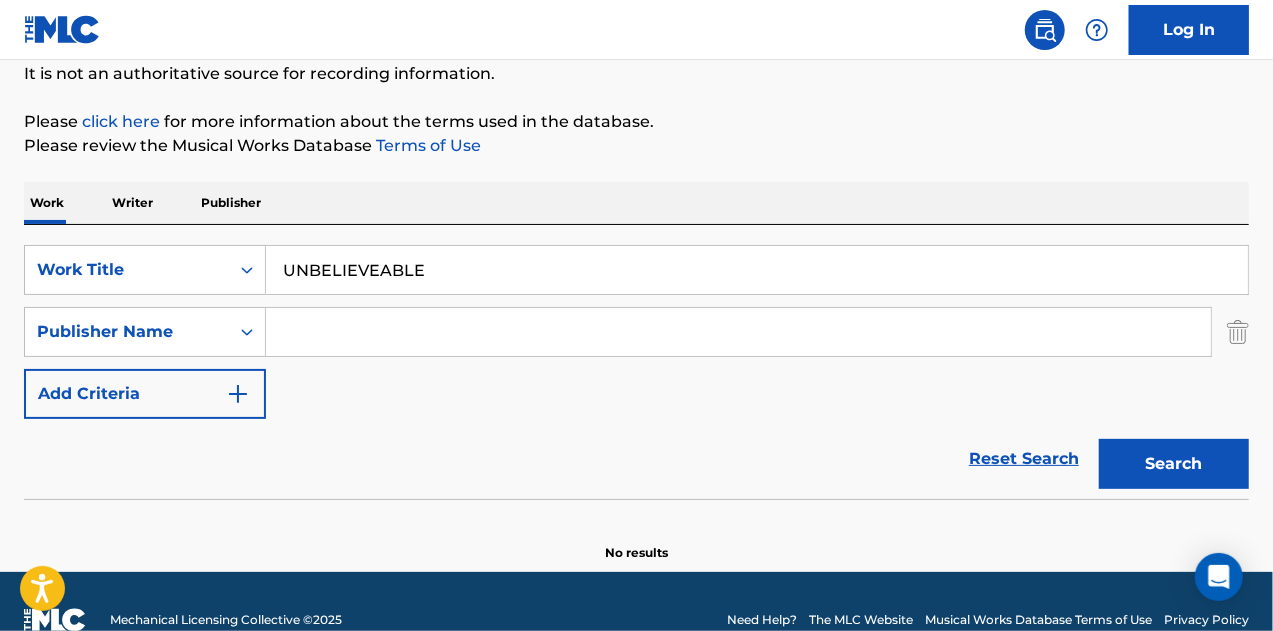 click at bounding box center [738, 332] 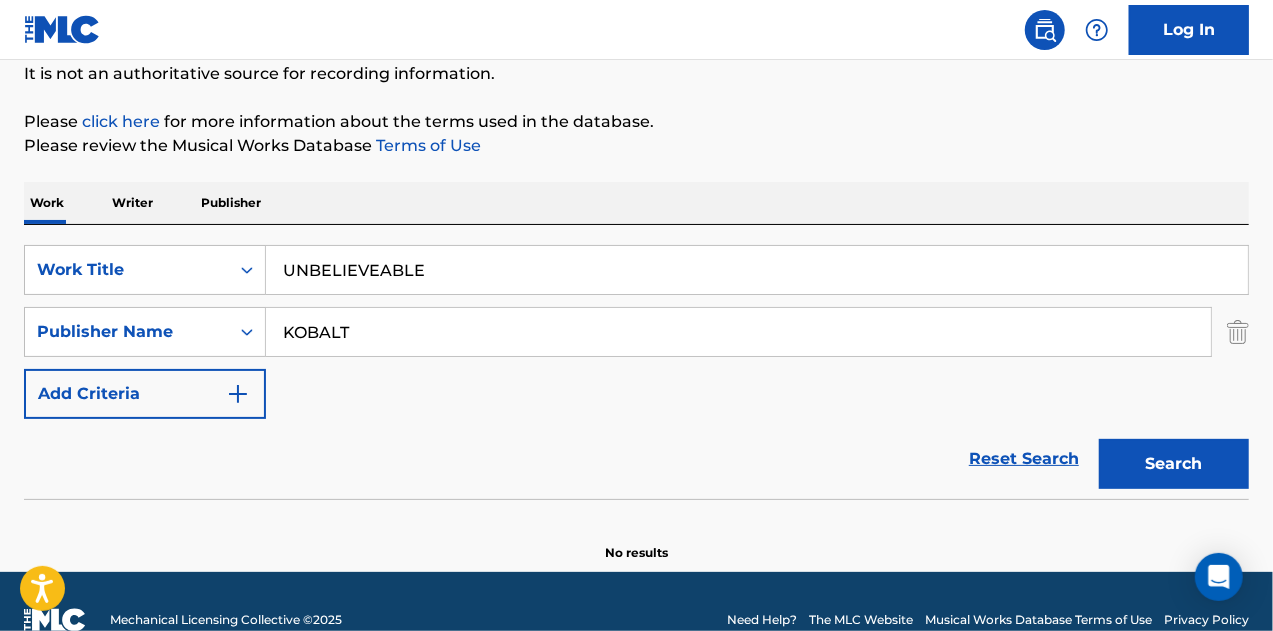type on "KOBALT" 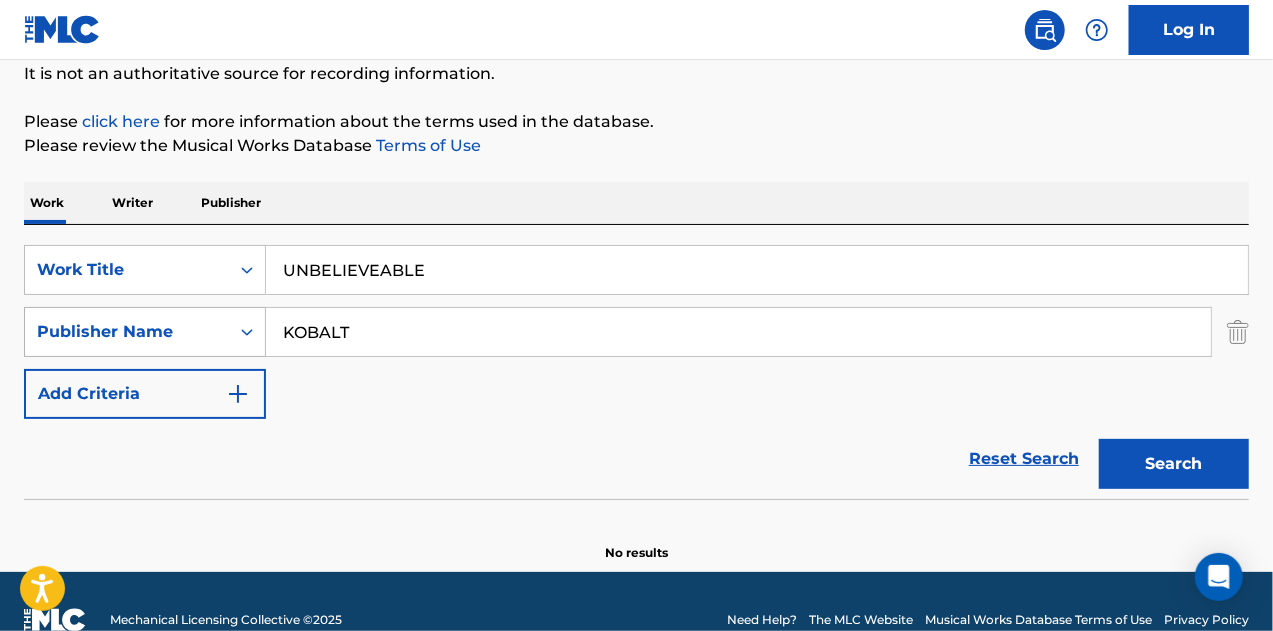 click on "Publisher Name" at bounding box center (145, 332) 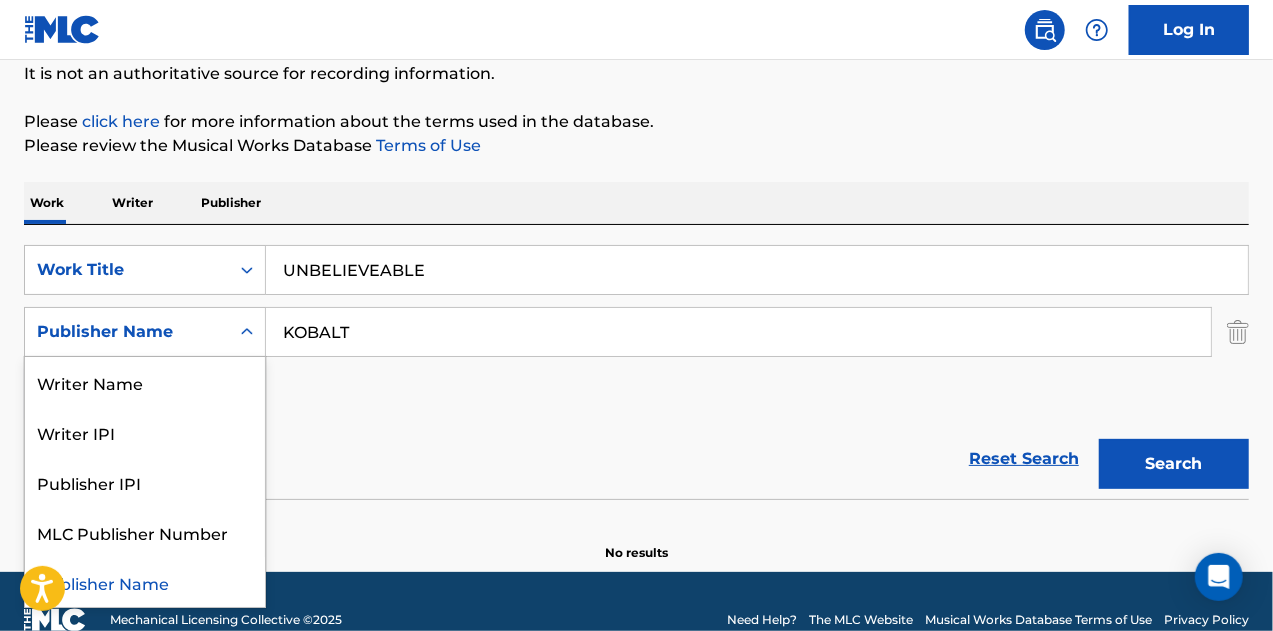 click on "KOBALT" at bounding box center [738, 332] 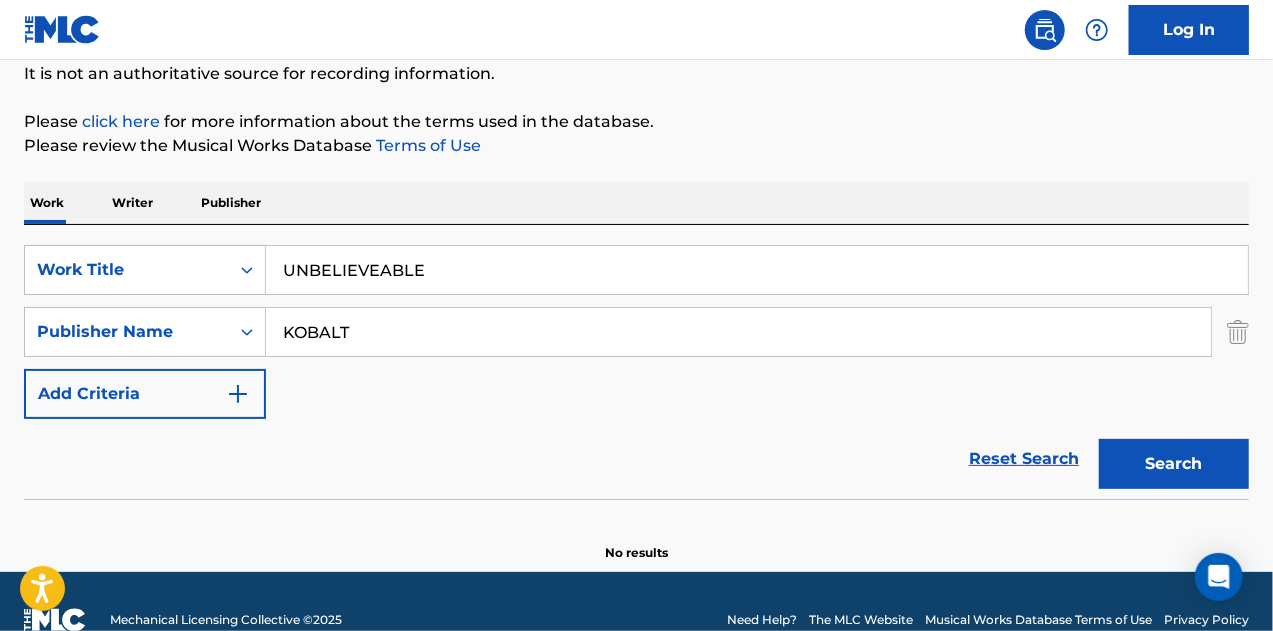 click at bounding box center [1238, 332] 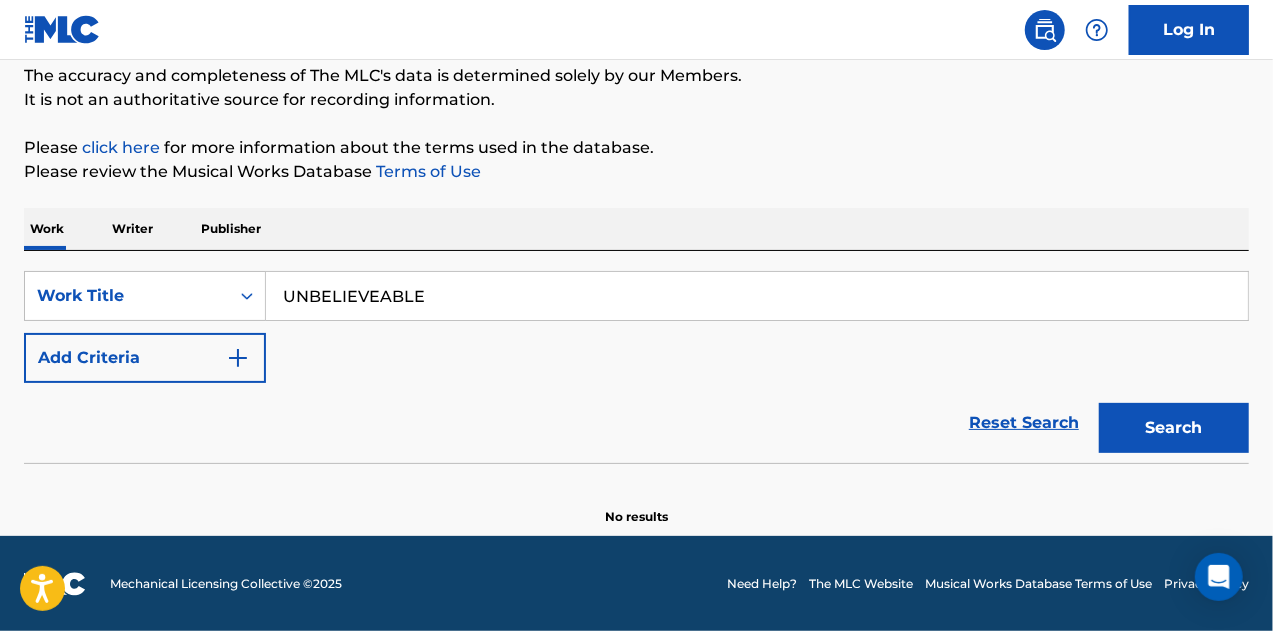 click on "Search" at bounding box center (1174, 428) 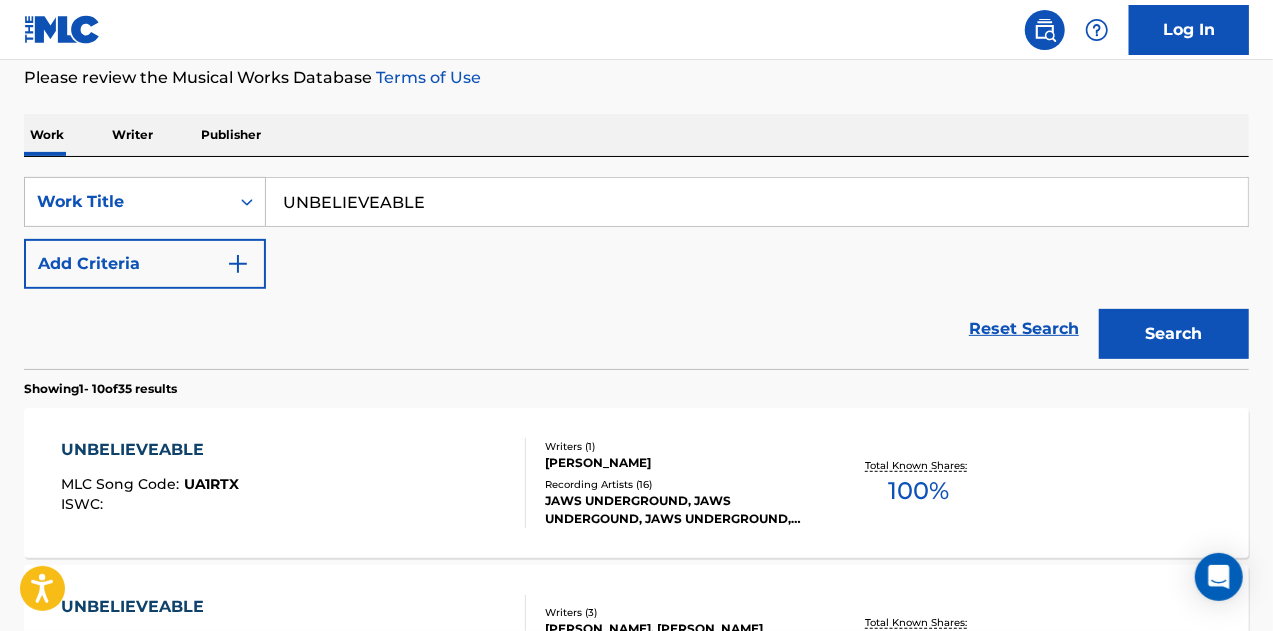 scroll, scrollTop: 0, scrollLeft: 0, axis: both 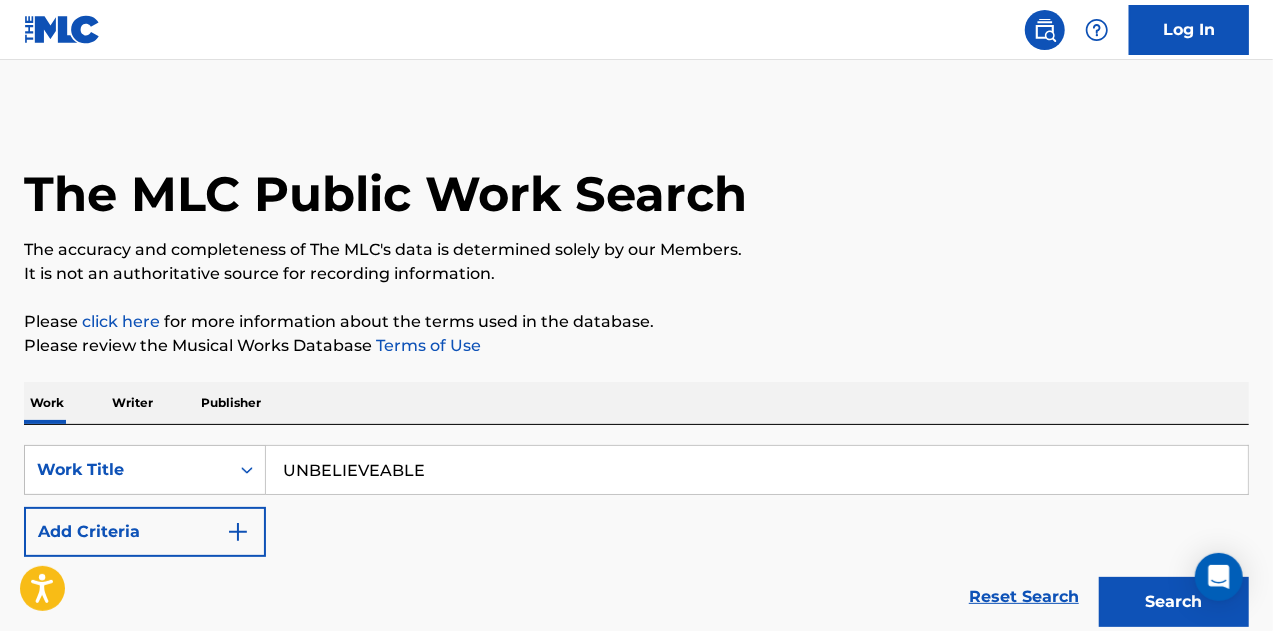drag, startPoint x: 504, startPoint y: 475, endPoint x: -14, endPoint y: 463, distance: 518.139 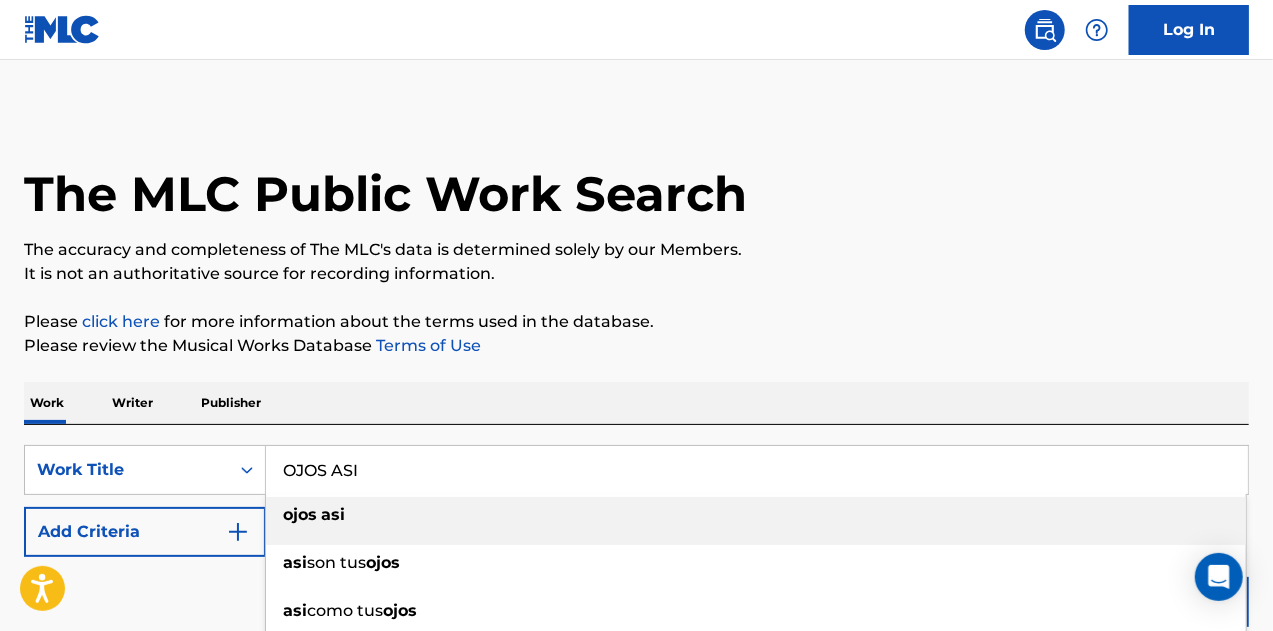 type on "OJOS ASI" 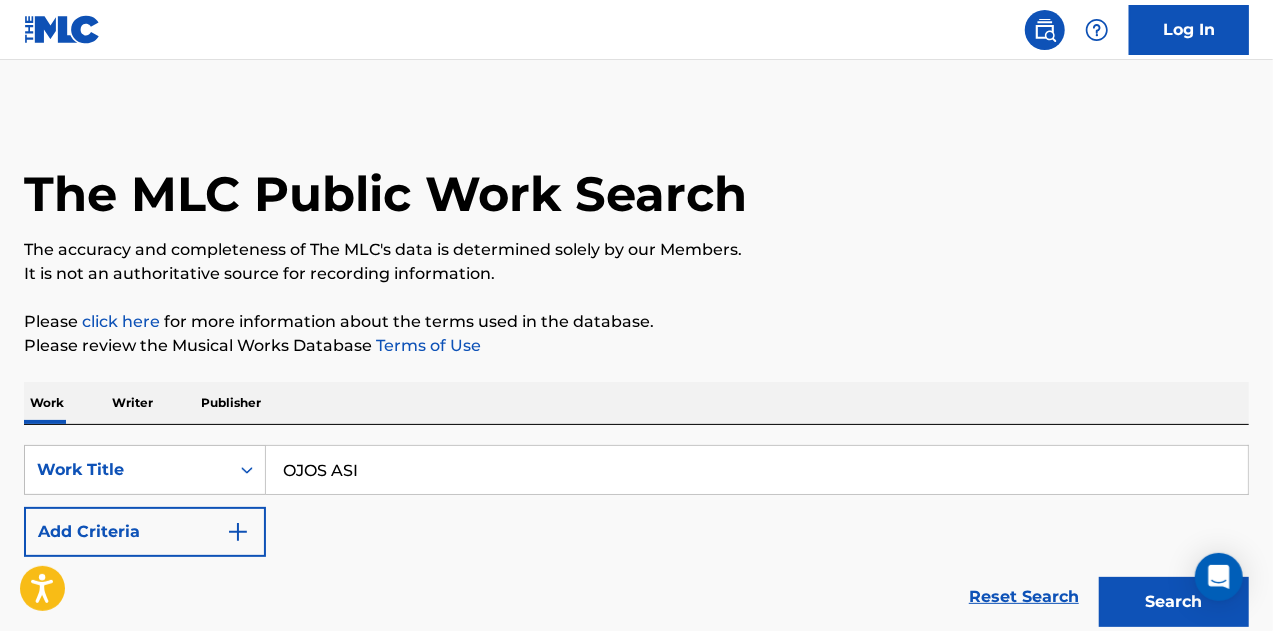 click on "Add Criteria" at bounding box center (145, 532) 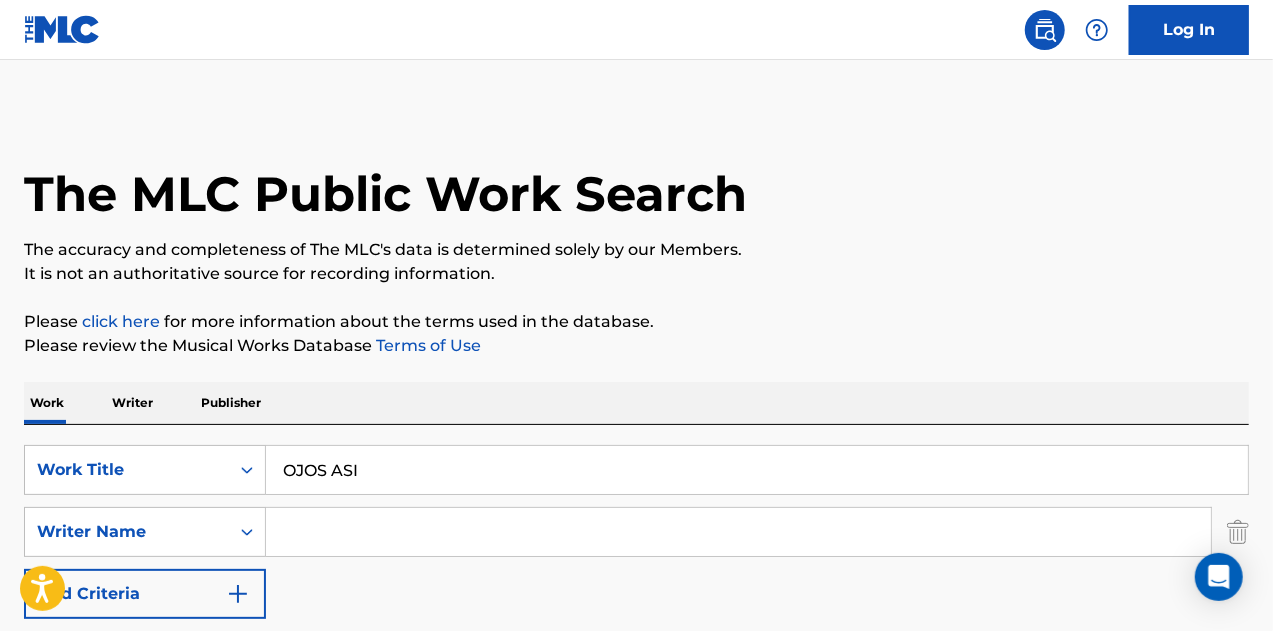 click at bounding box center (738, 532) 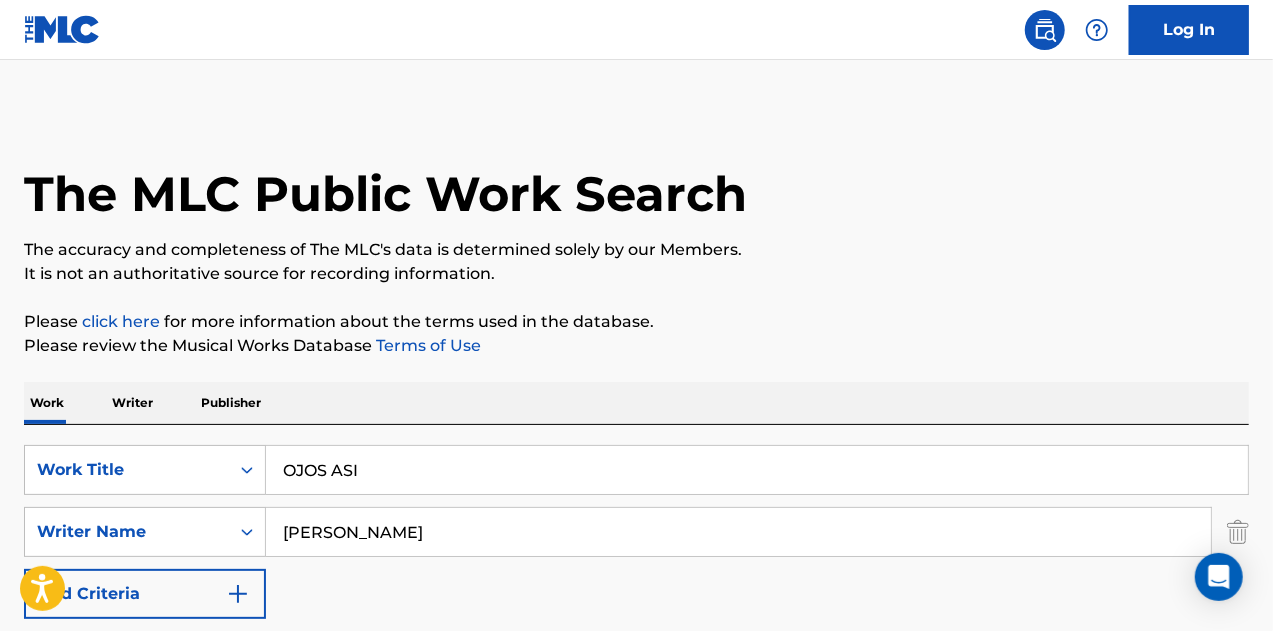 type on "[PERSON_NAME]" 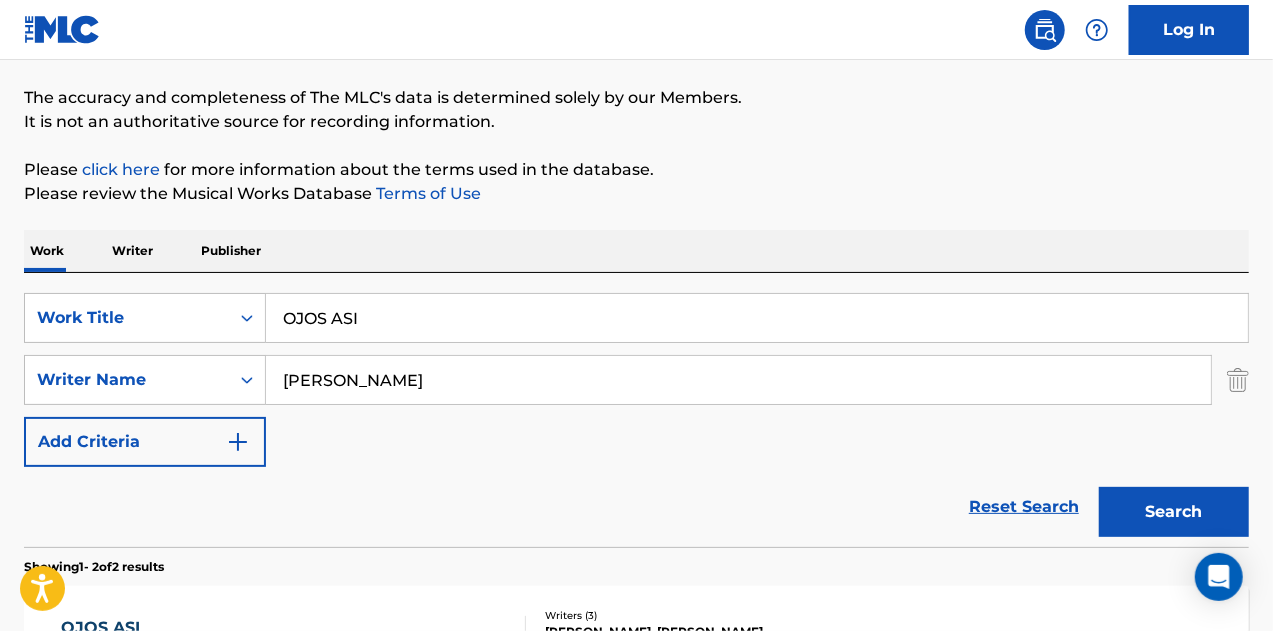 scroll, scrollTop: 200, scrollLeft: 0, axis: vertical 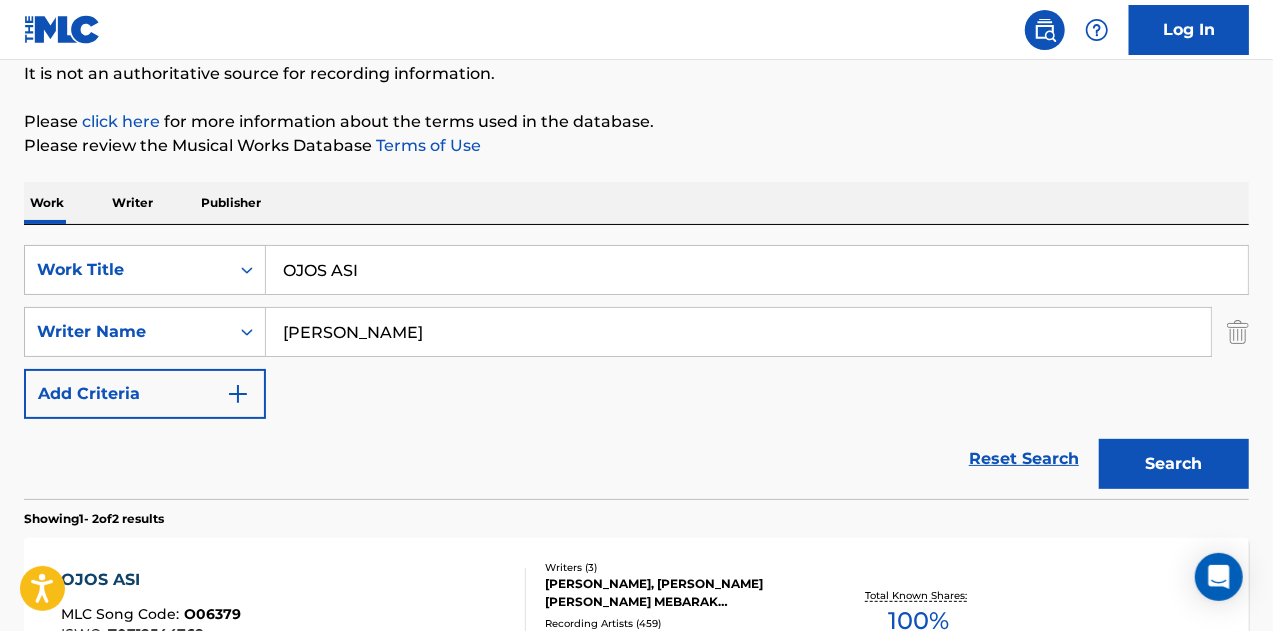 click on "Search" at bounding box center [1174, 464] 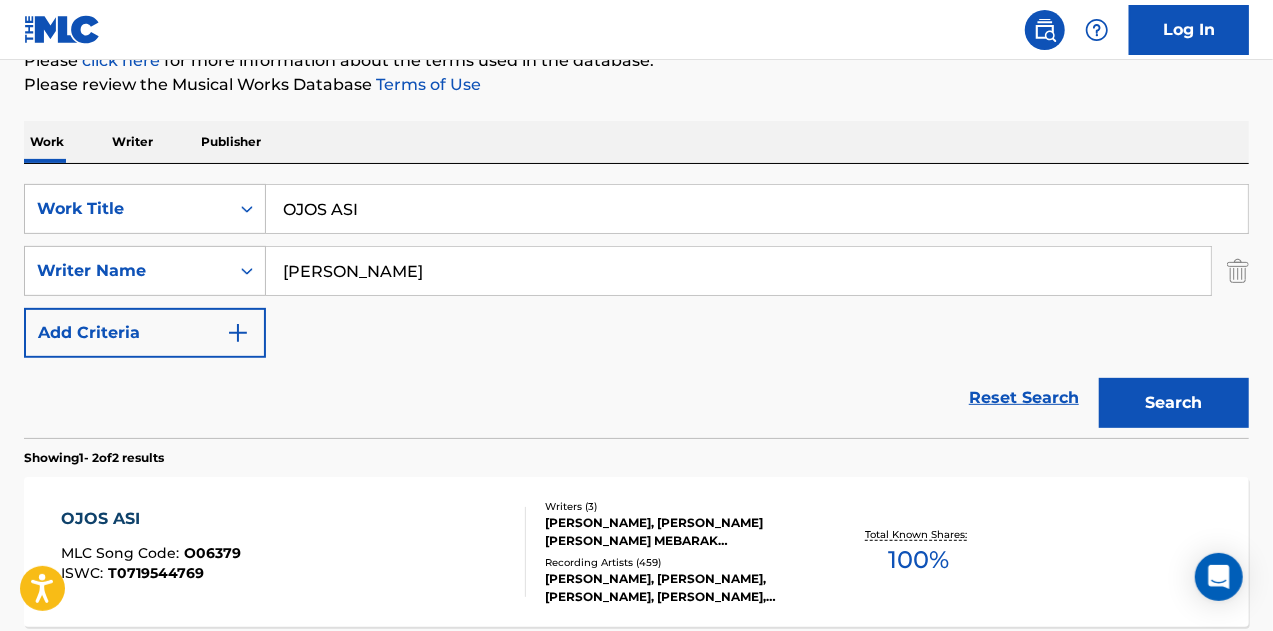 scroll, scrollTop: 500, scrollLeft: 0, axis: vertical 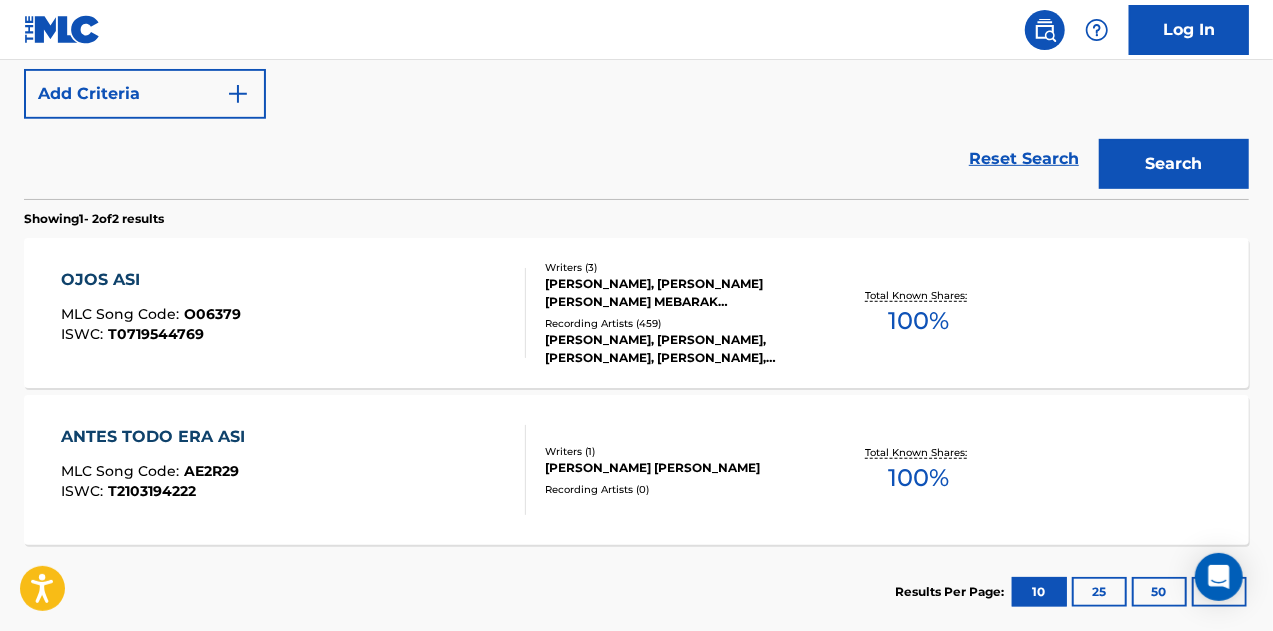 click on "100 %" at bounding box center (919, 321) 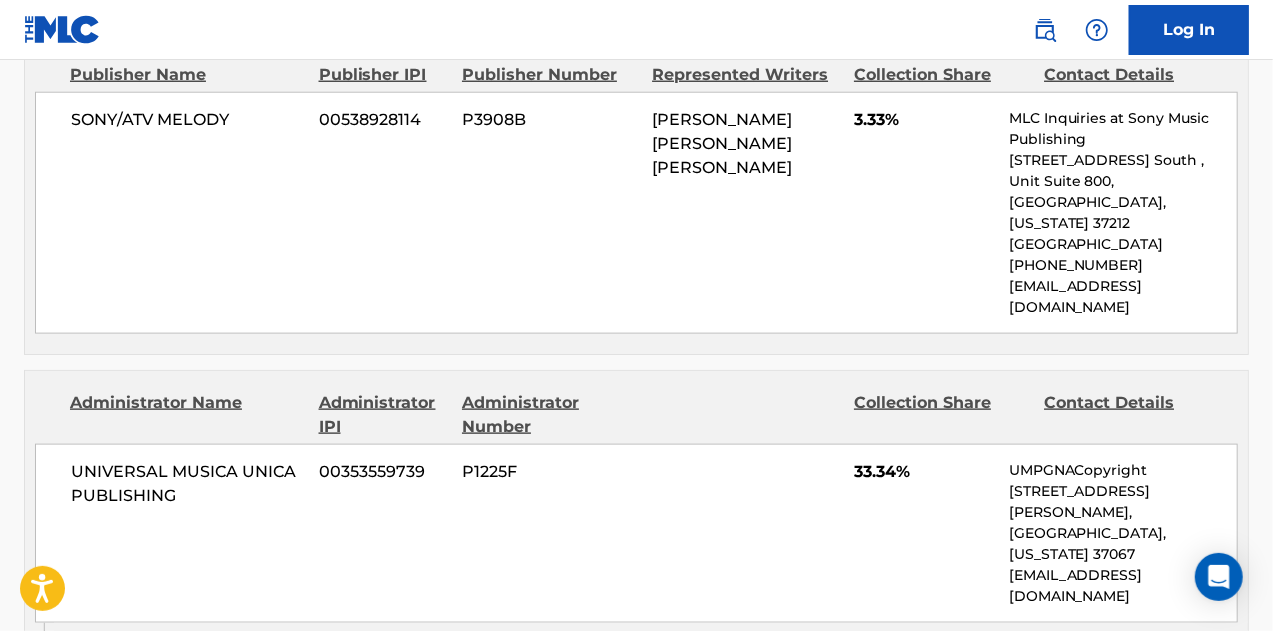 scroll, scrollTop: 1100, scrollLeft: 0, axis: vertical 